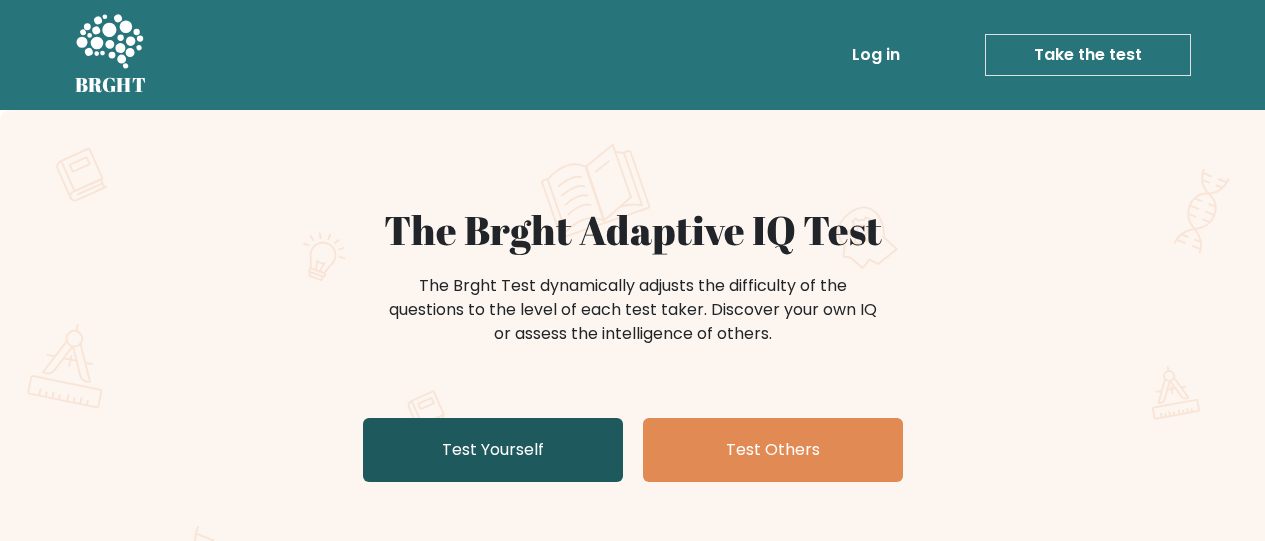 scroll, scrollTop: 0, scrollLeft: 0, axis: both 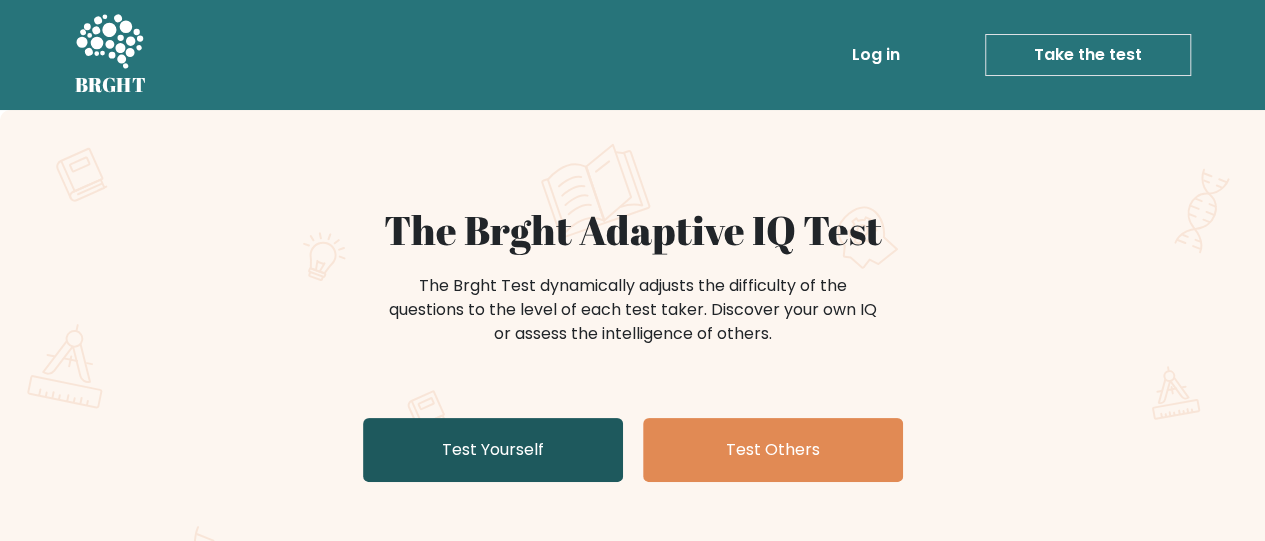 click on "Test Yourself" at bounding box center [493, 450] 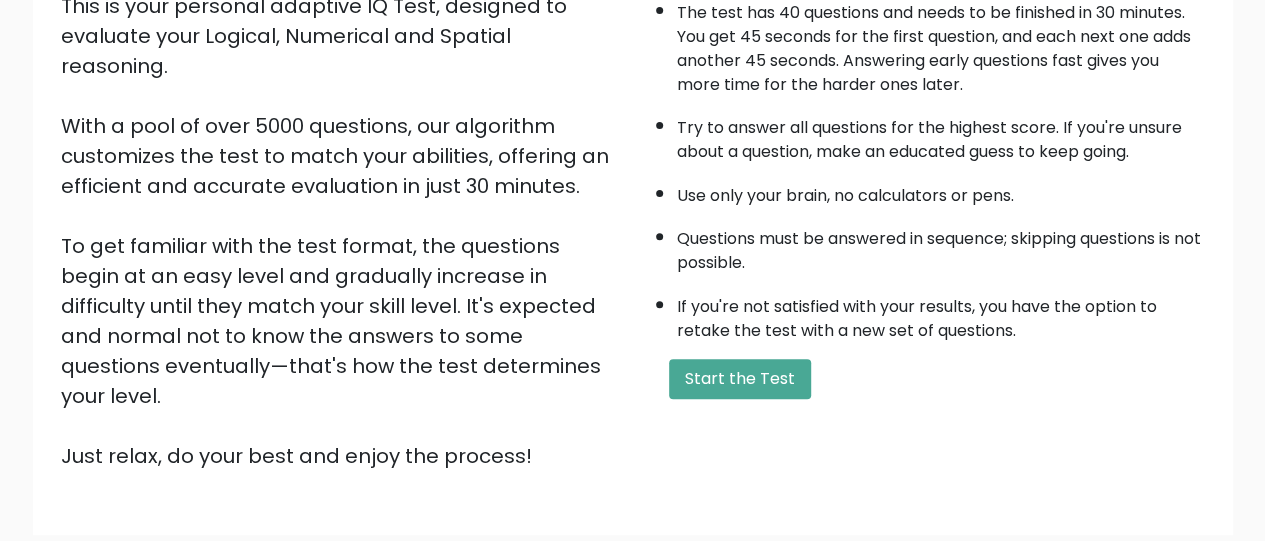 scroll, scrollTop: 257, scrollLeft: 0, axis: vertical 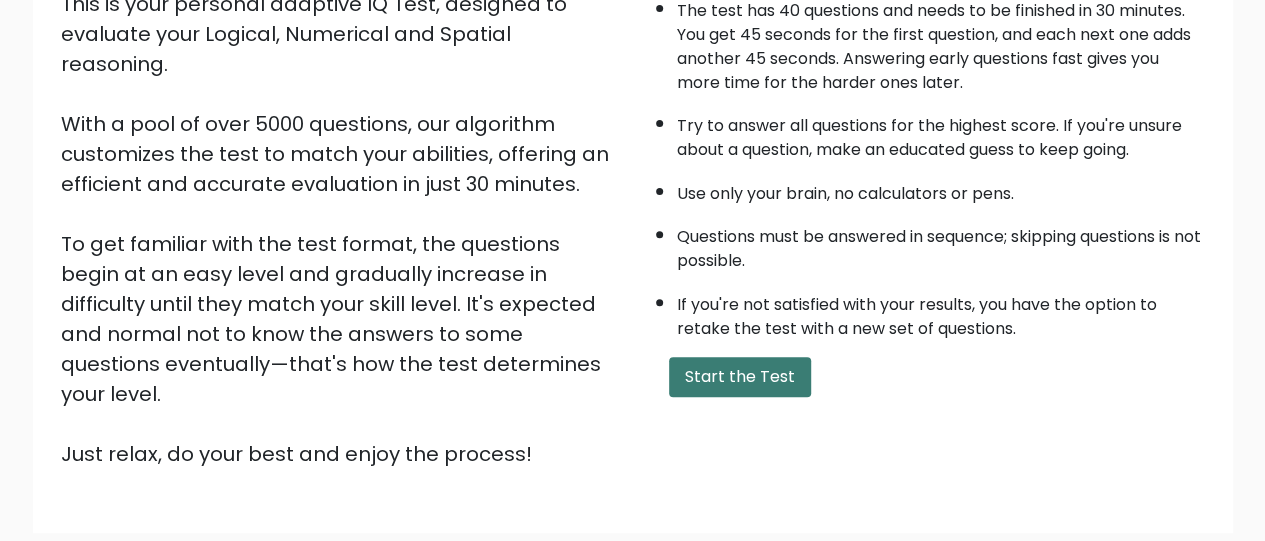 click on "Start the Test" at bounding box center (740, 377) 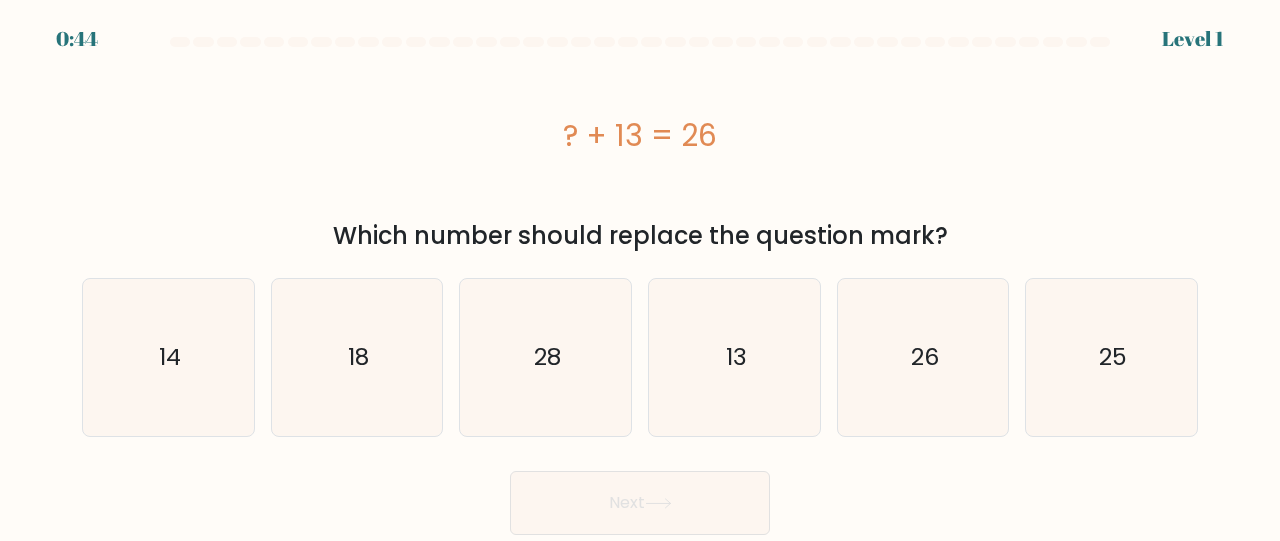 scroll, scrollTop: 0, scrollLeft: 0, axis: both 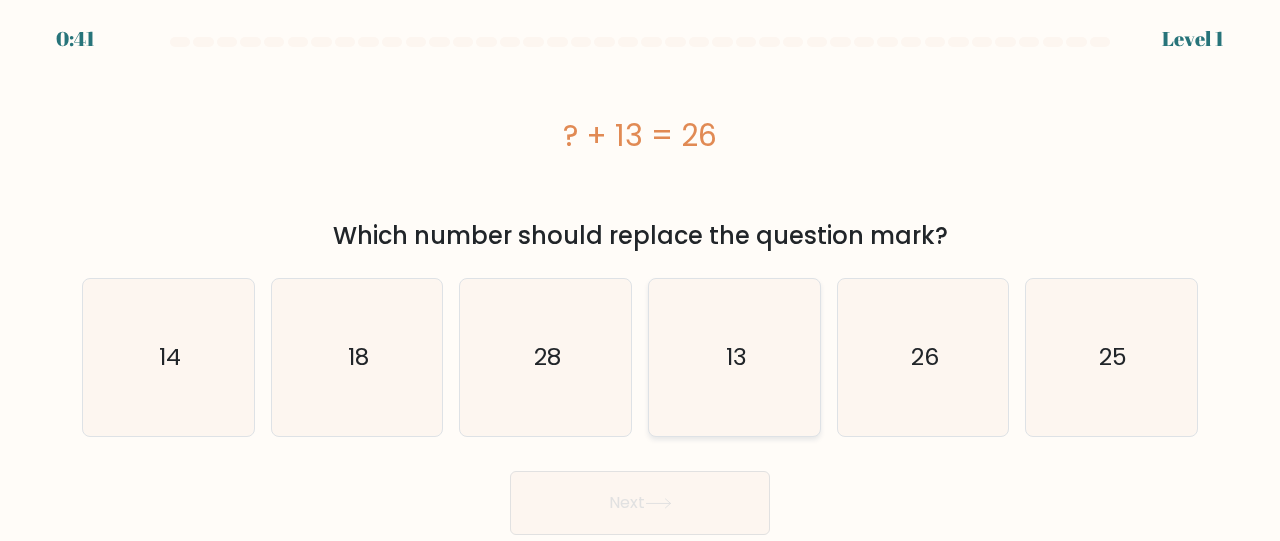 click on "13" 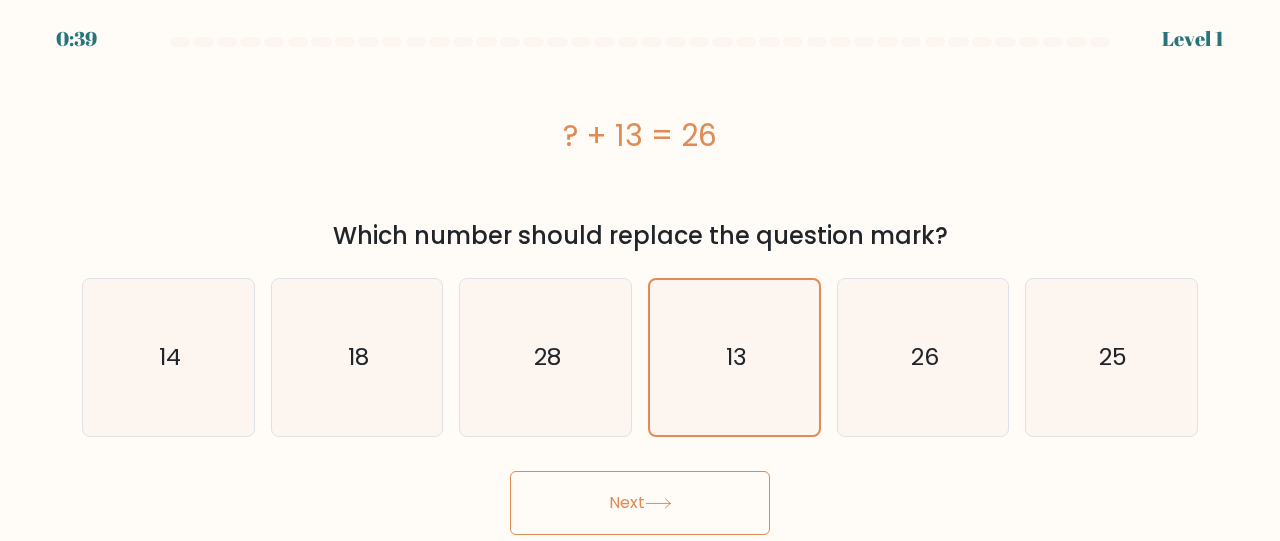 click on "Next" at bounding box center (640, 503) 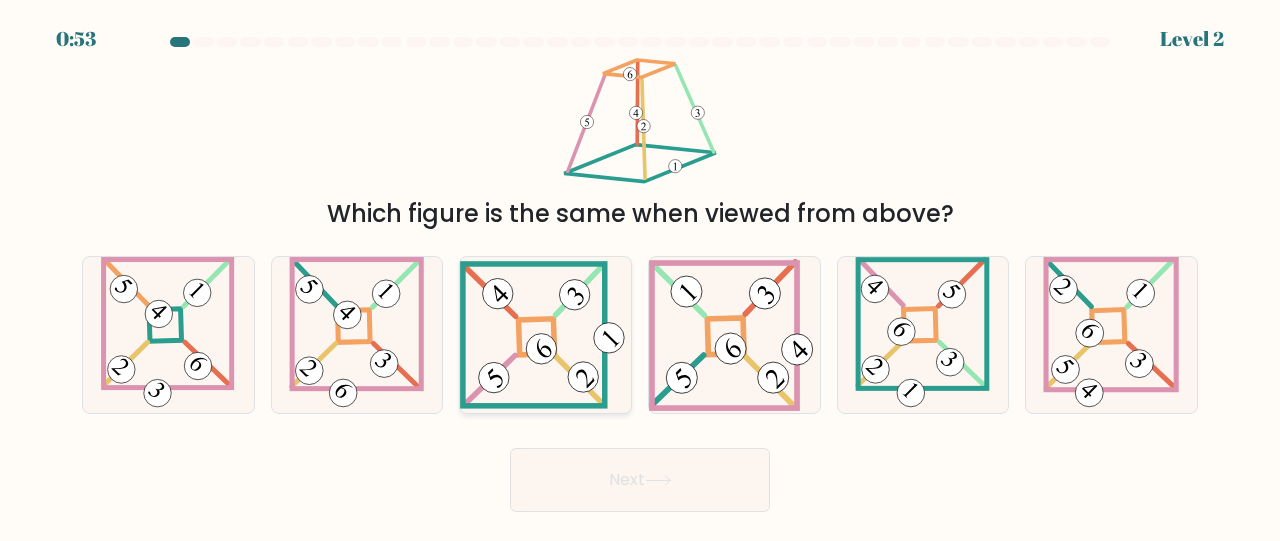 click 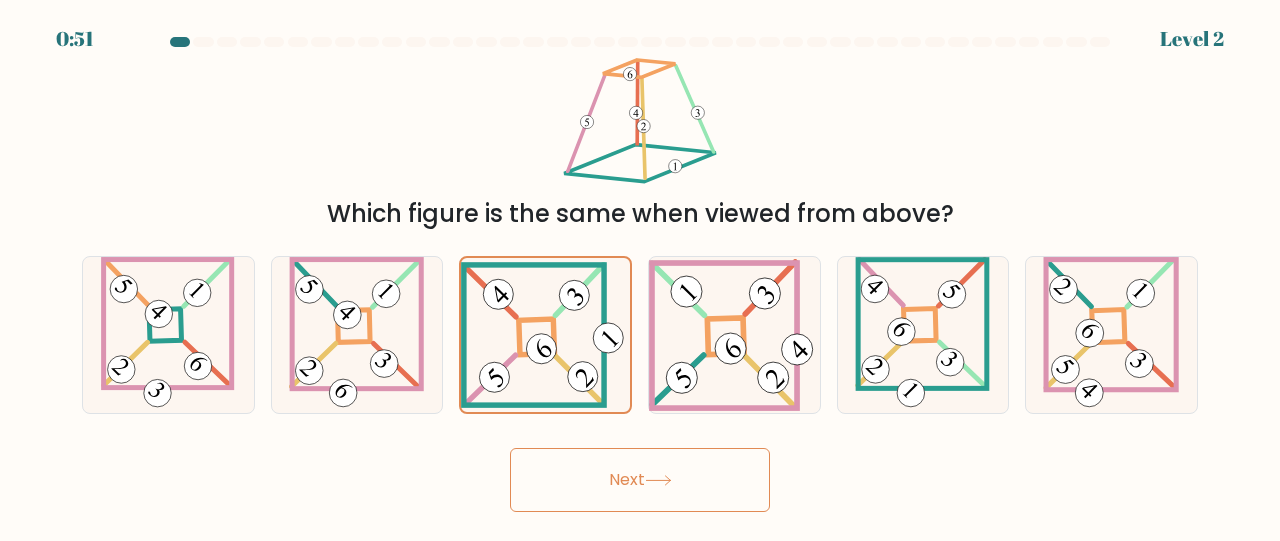 click on "Next" at bounding box center (640, 480) 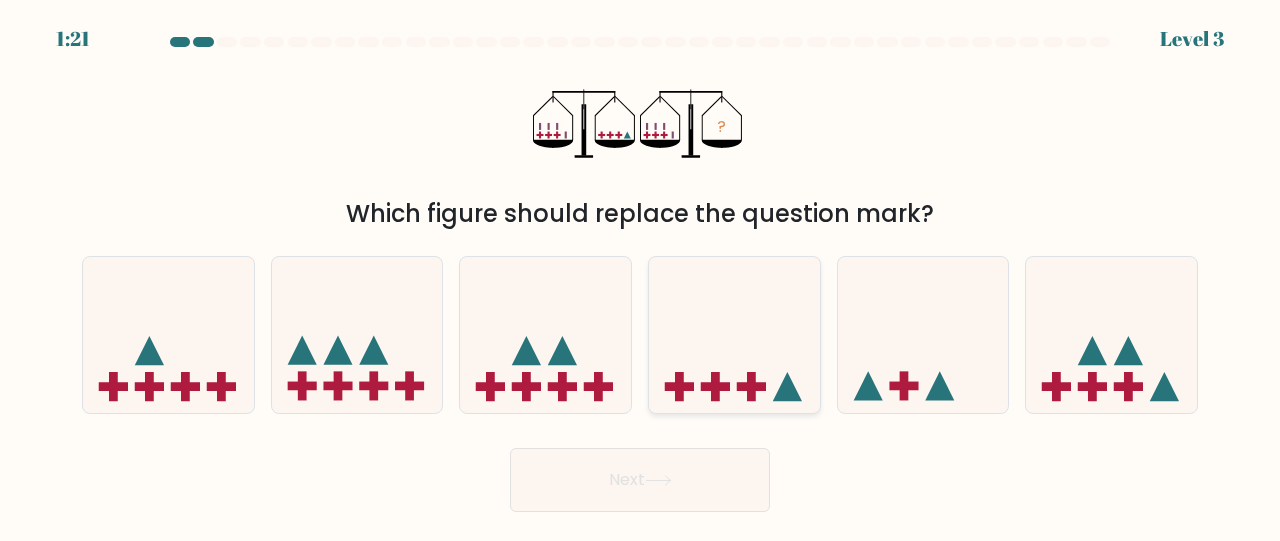 click 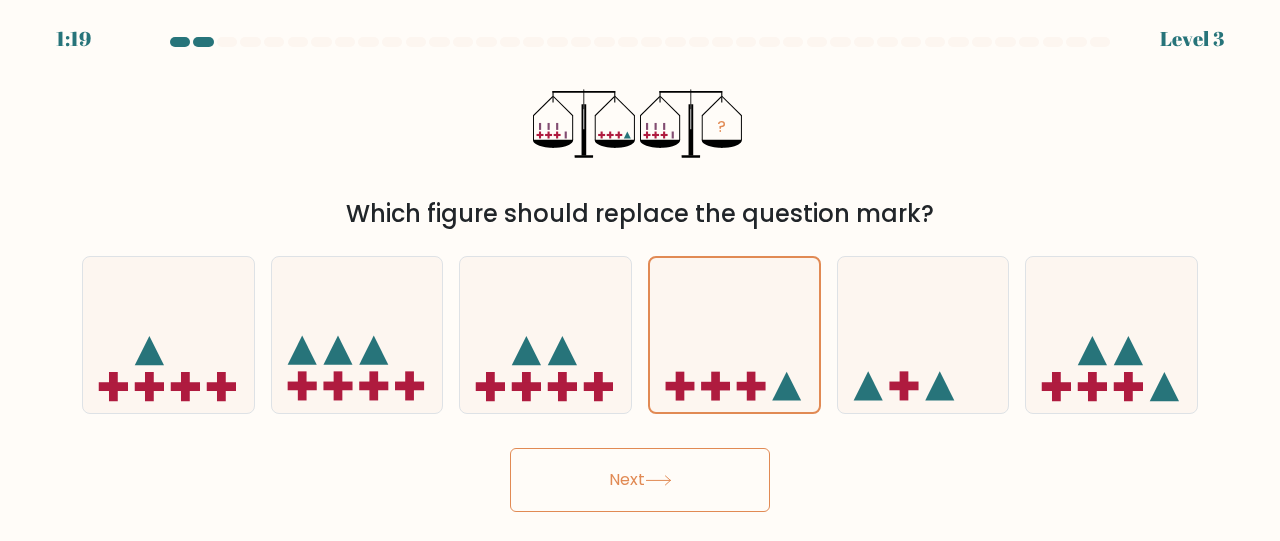click on "Next" at bounding box center [640, 480] 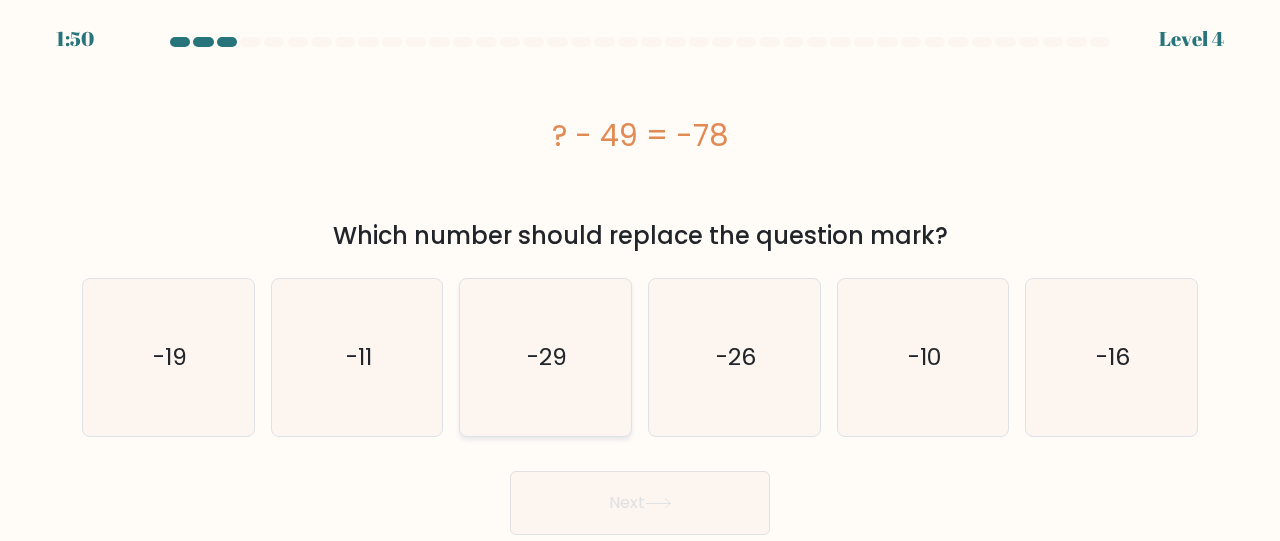 click on "-29" 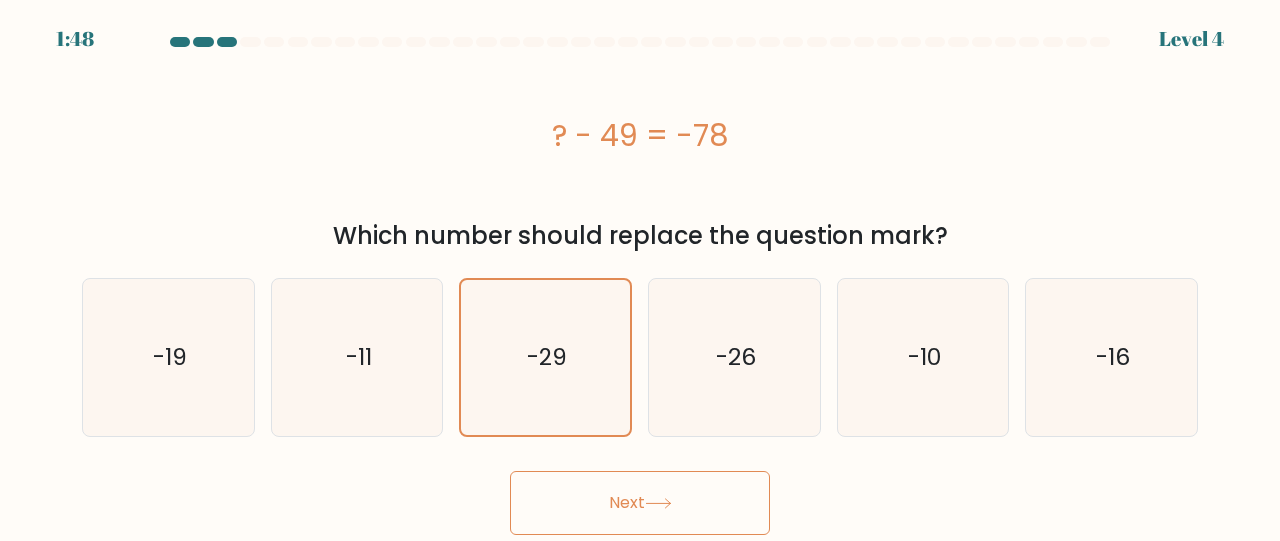 click on "Next" at bounding box center (640, 503) 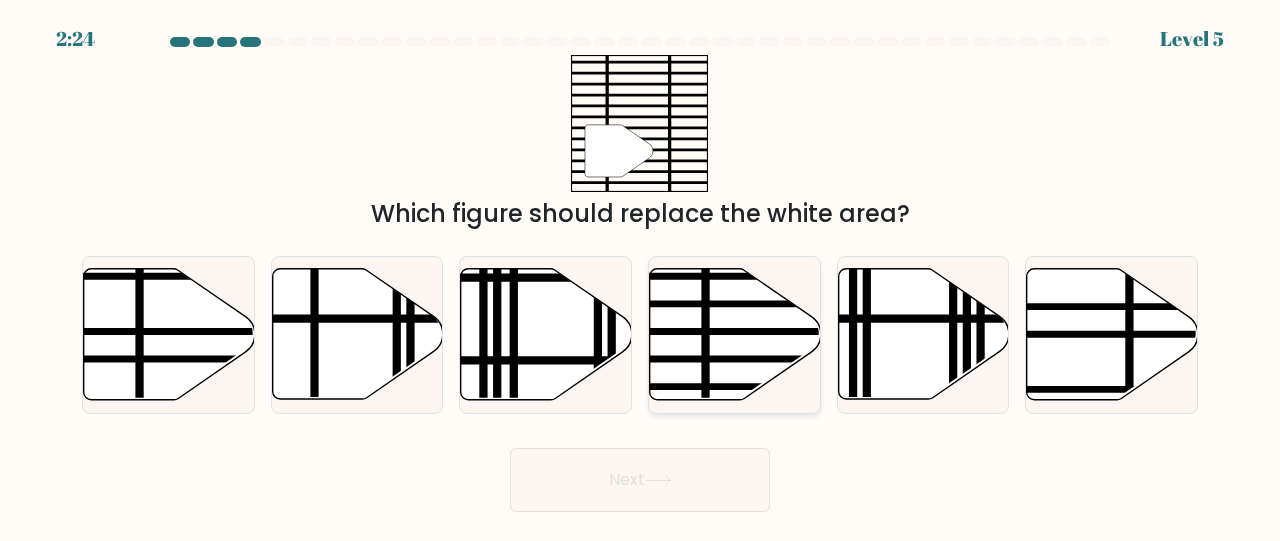 click 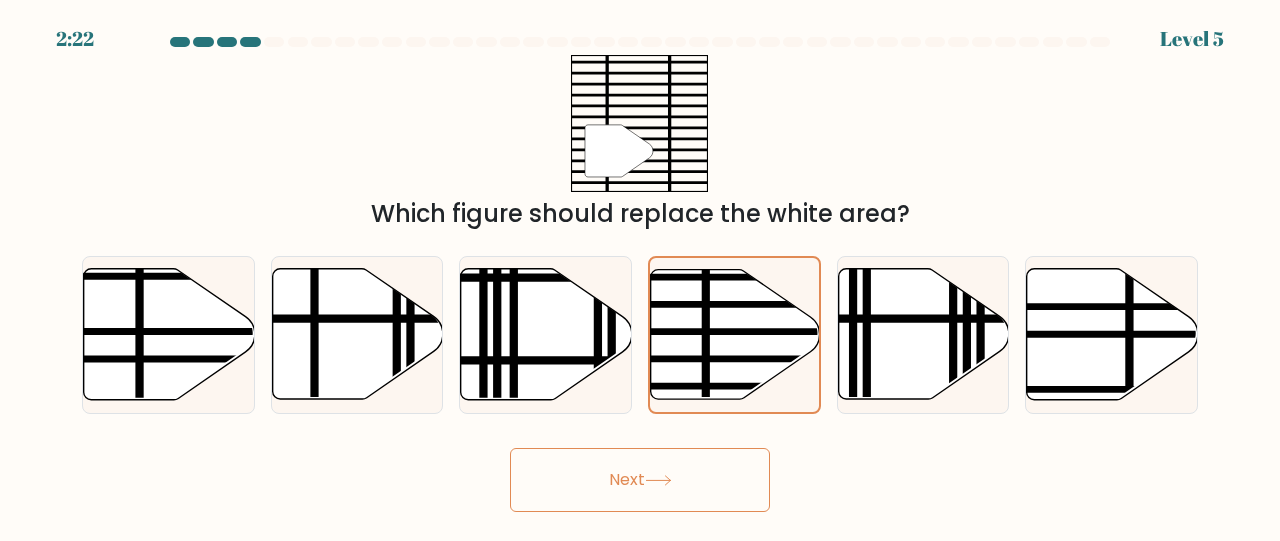 click on "Next" at bounding box center (640, 480) 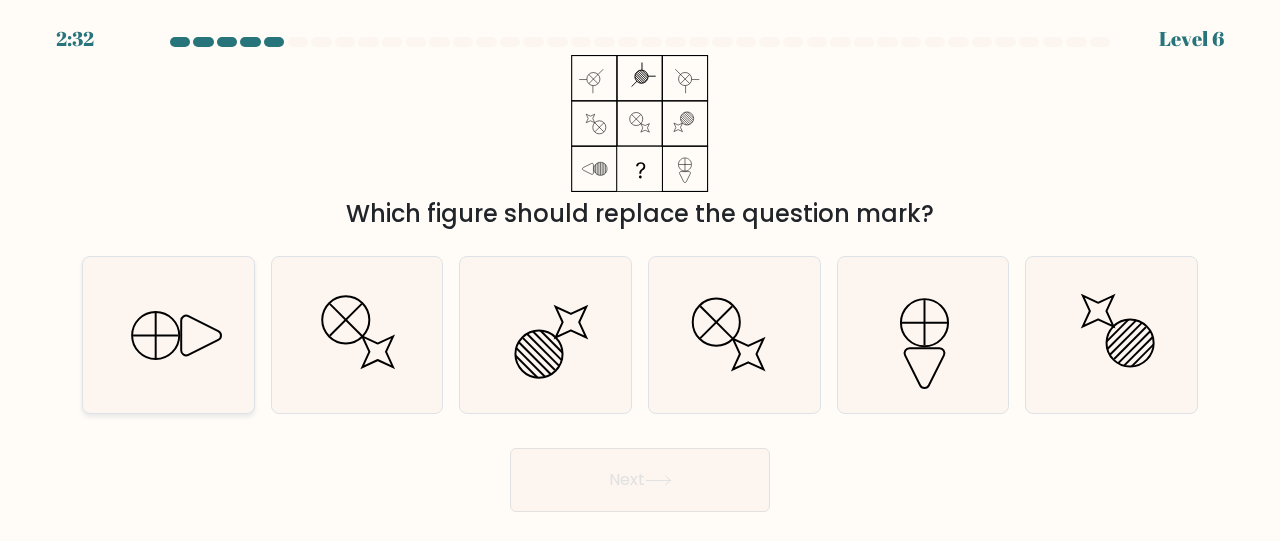 click 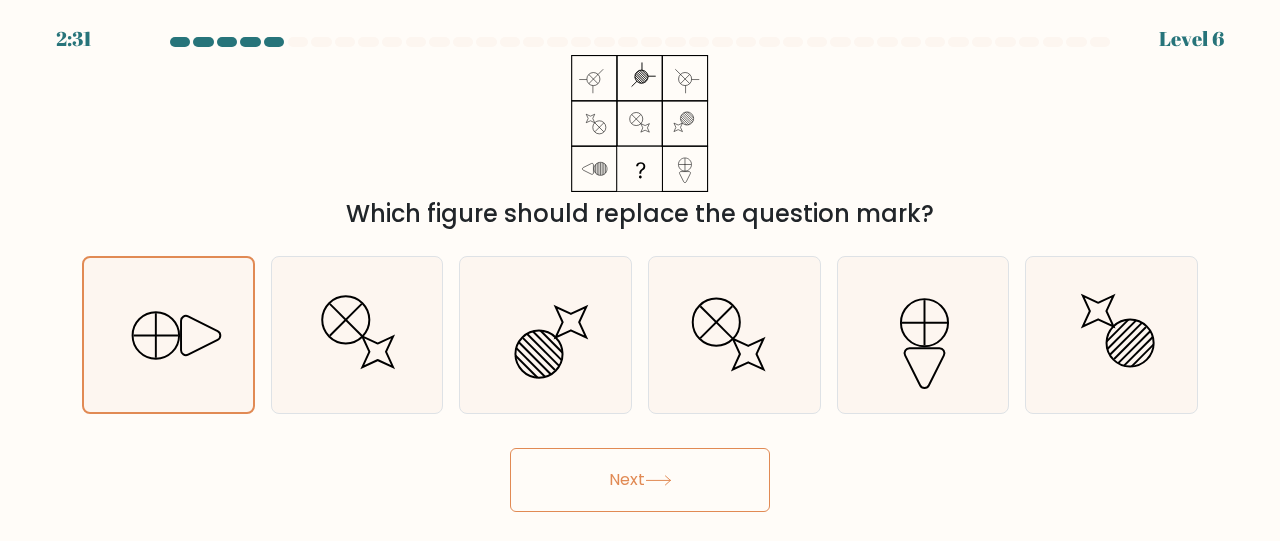 click on "Next" at bounding box center [640, 480] 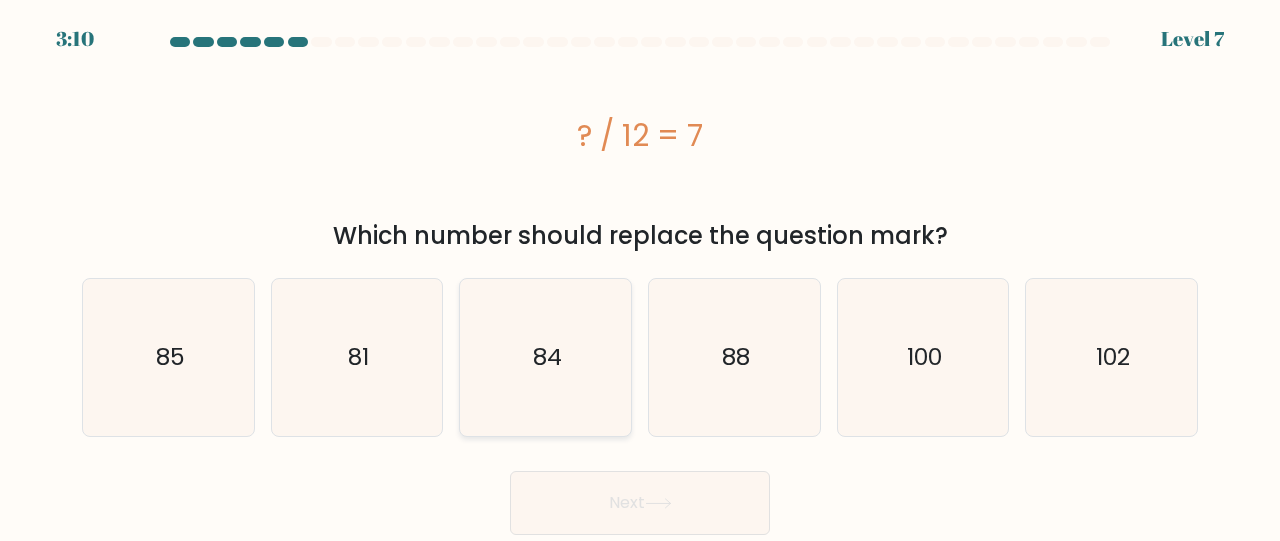 click on "84" 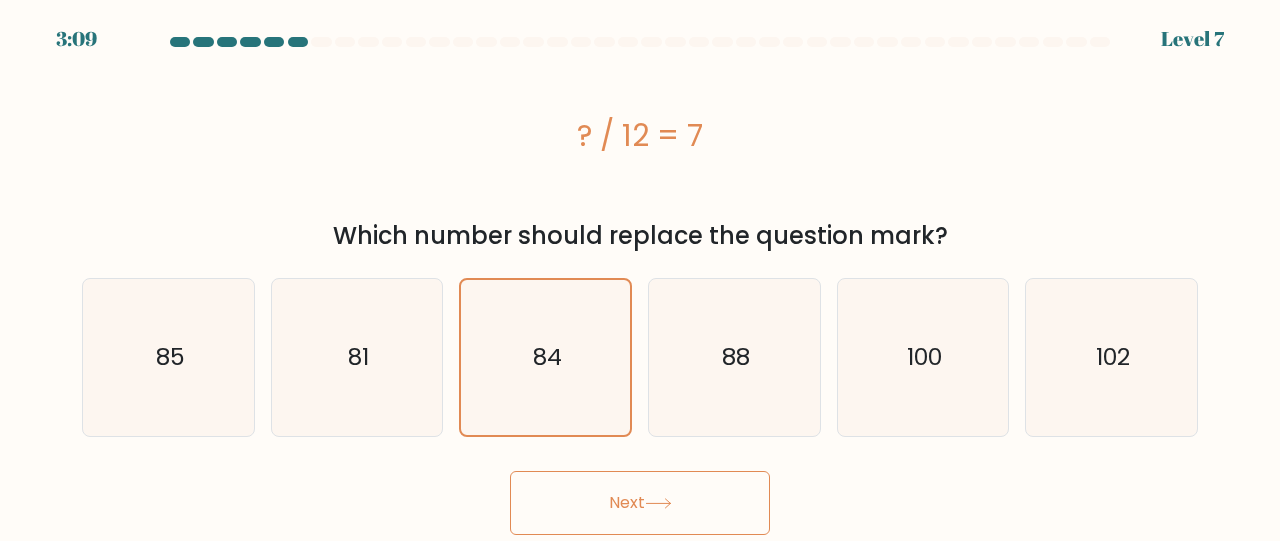 click on "Next" at bounding box center [640, 503] 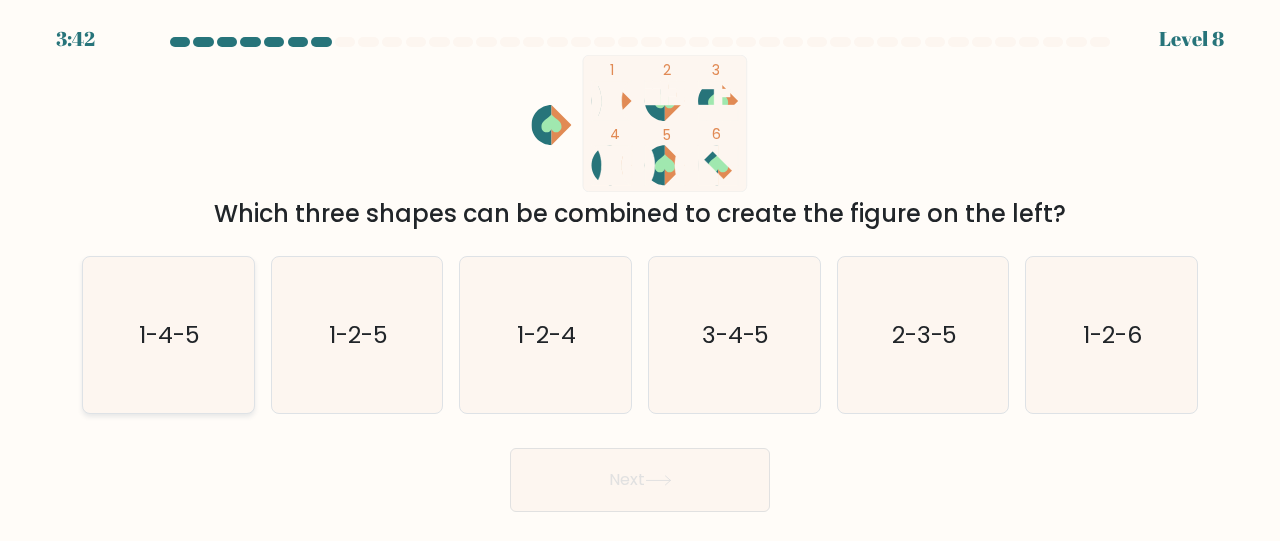 click on "1-4-5" 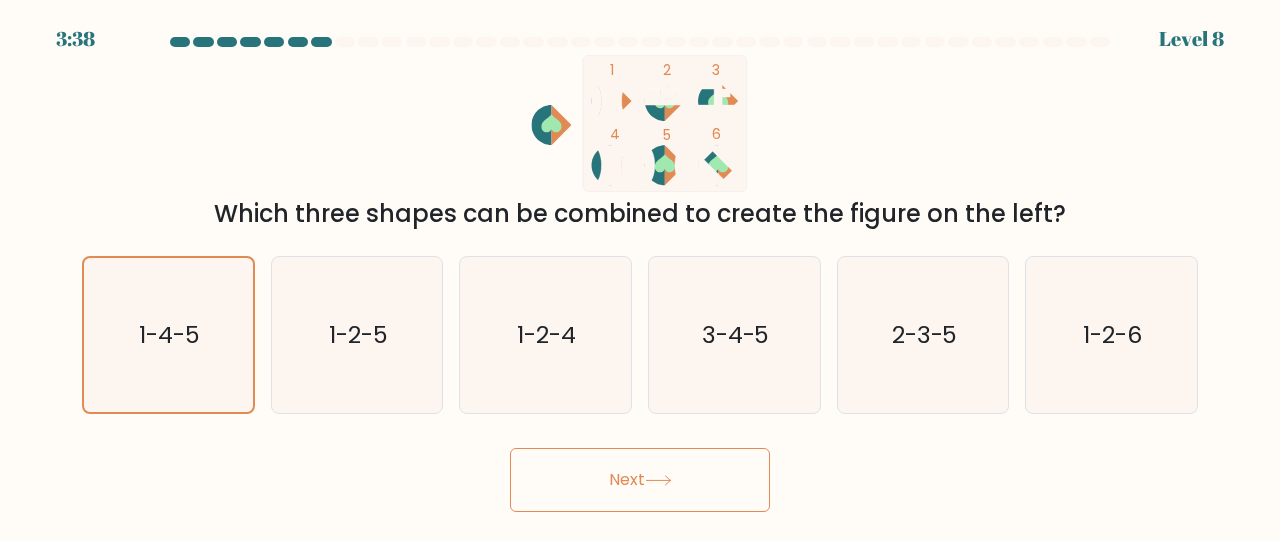 click on "Next" at bounding box center [640, 480] 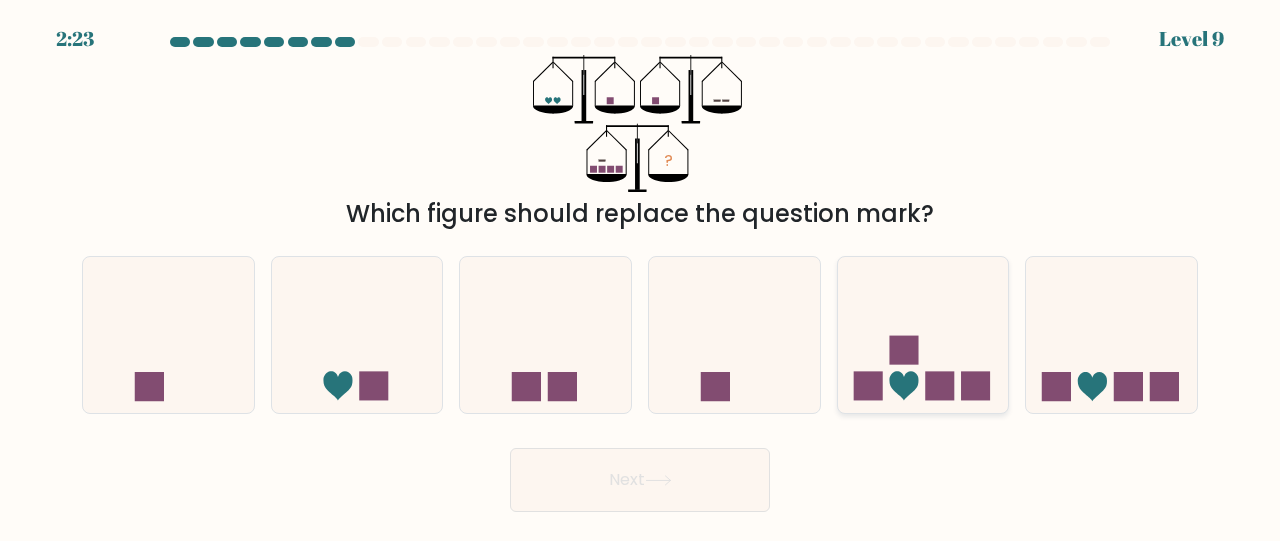 click 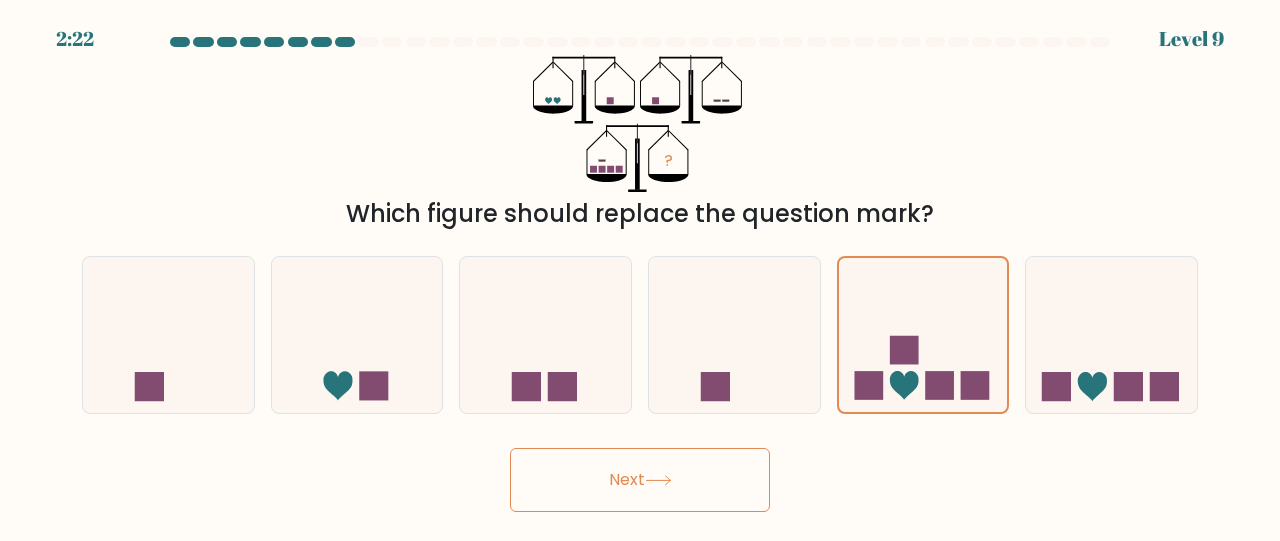 click on "2:22
Level 9" at bounding box center (640, 270) 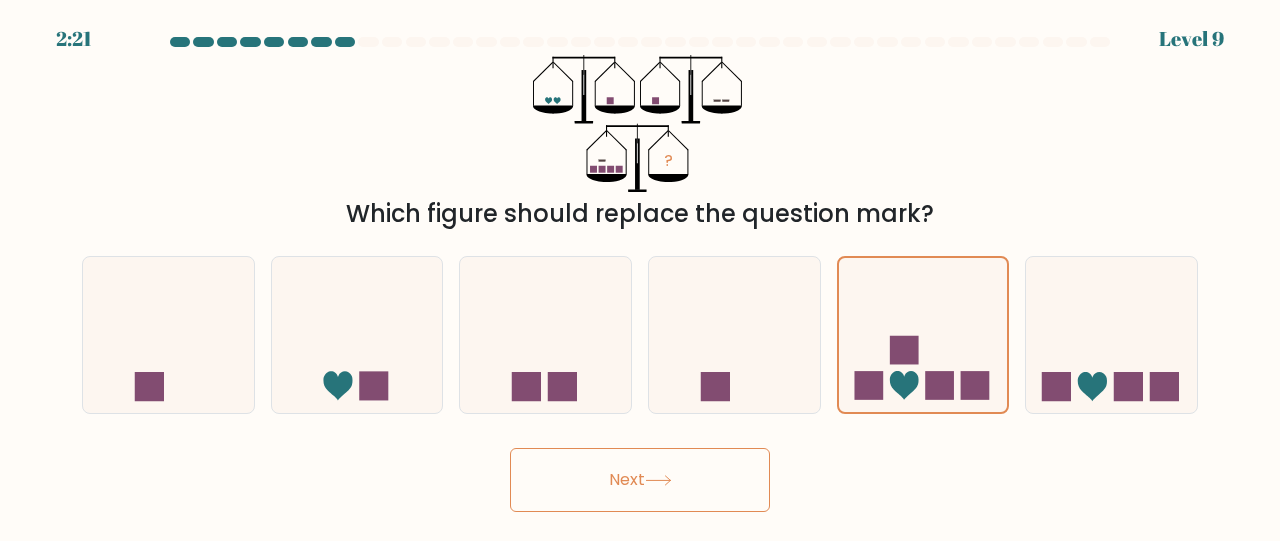 click on "Next" at bounding box center [640, 480] 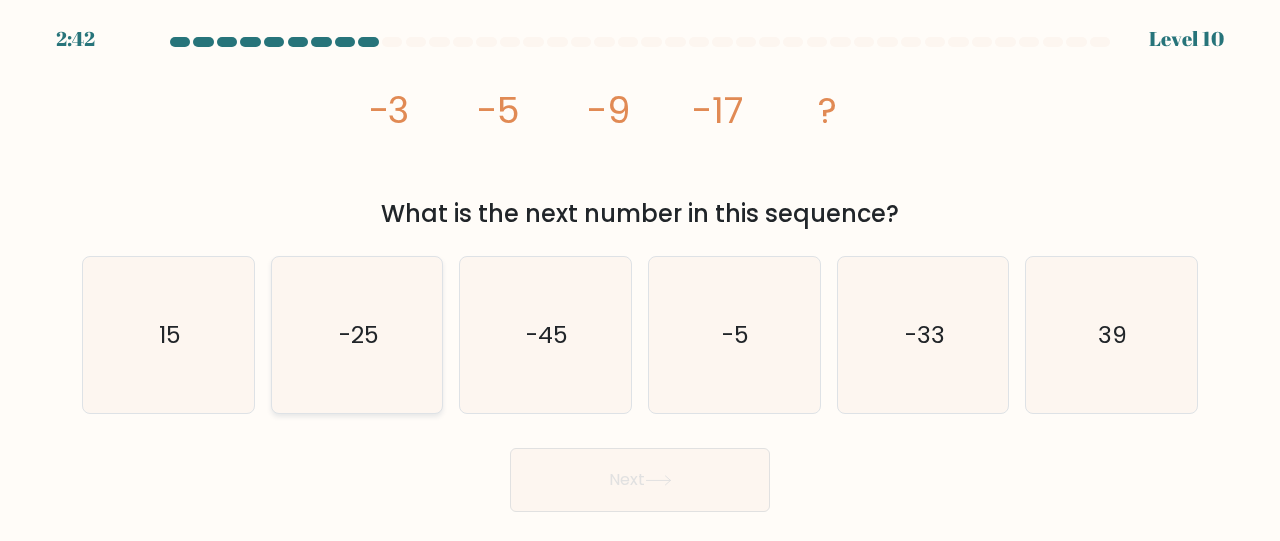 click on "-25" 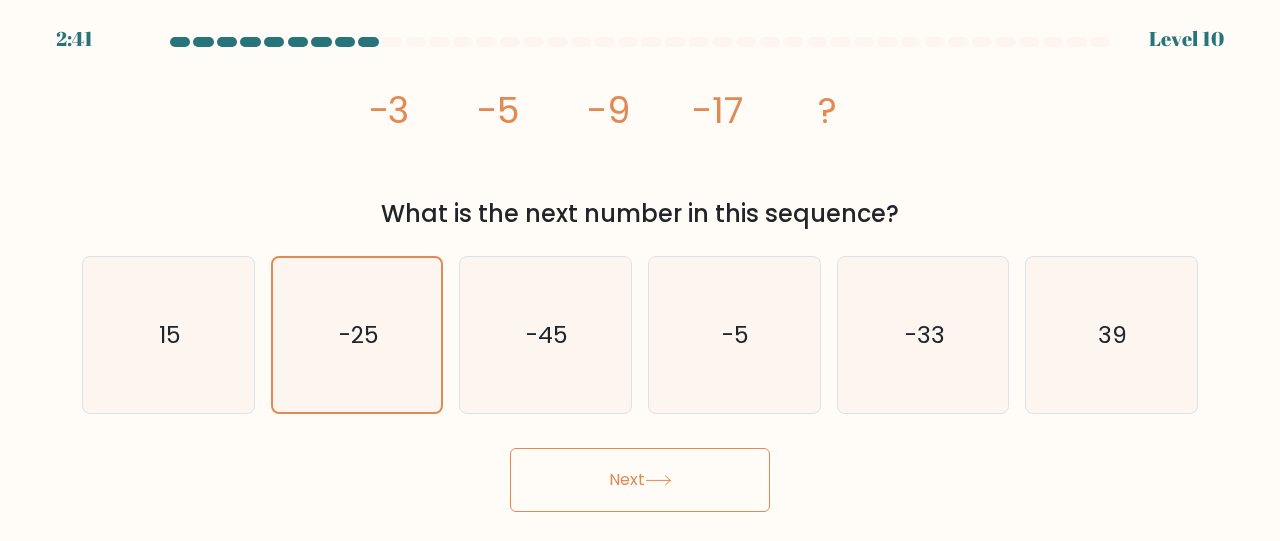 click on "Next" at bounding box center [640, 480] 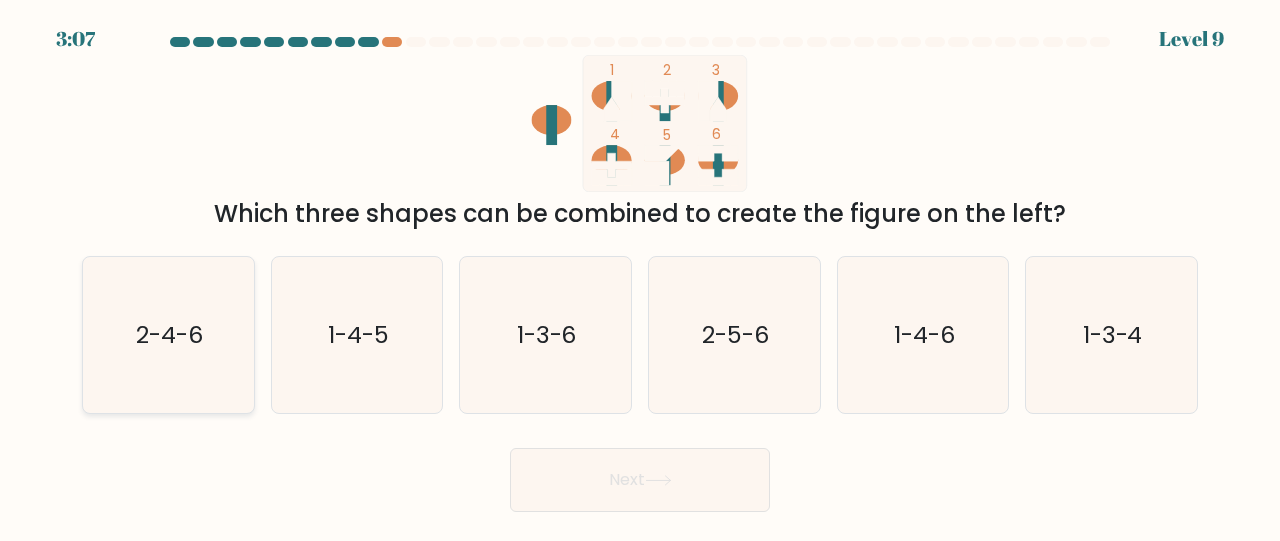 click on "2-4-6" 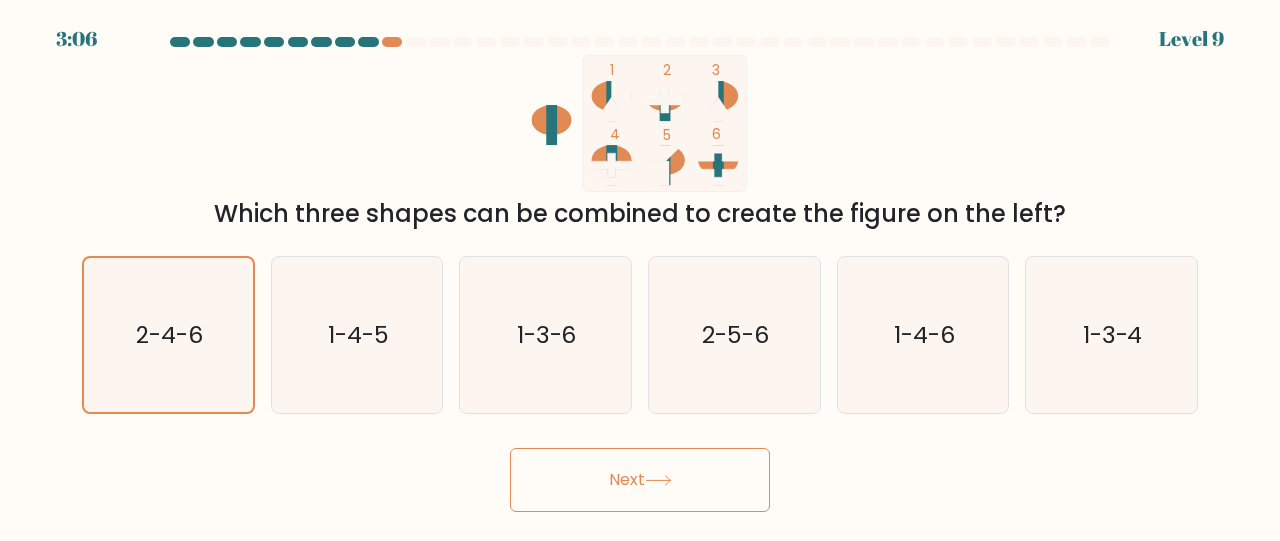 click on "Next" at bounding box center (640, 480) 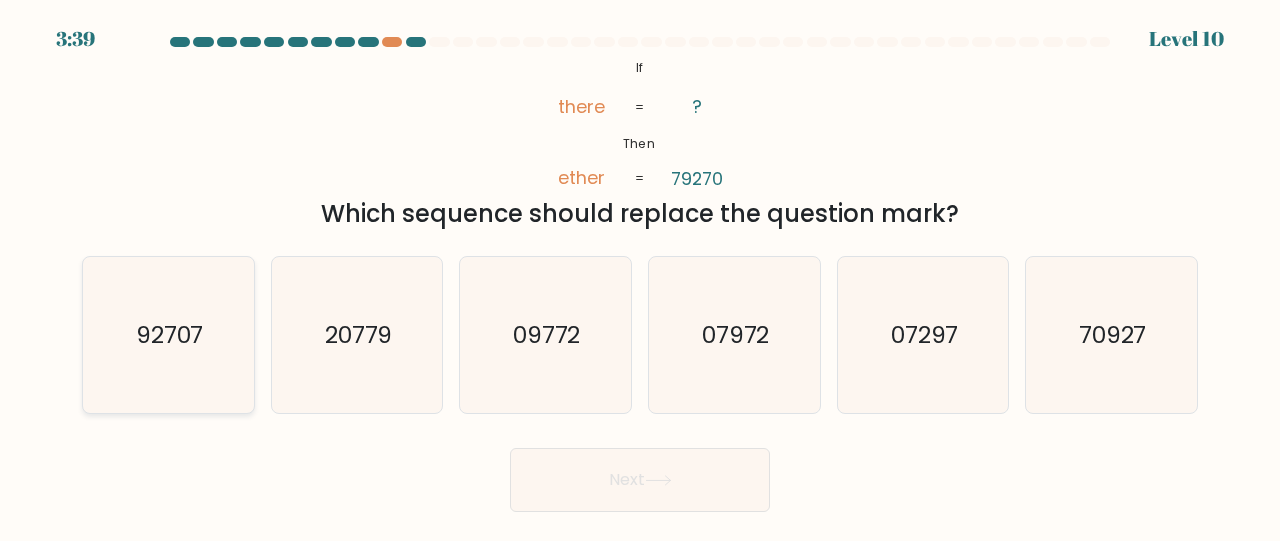 click on "92707" 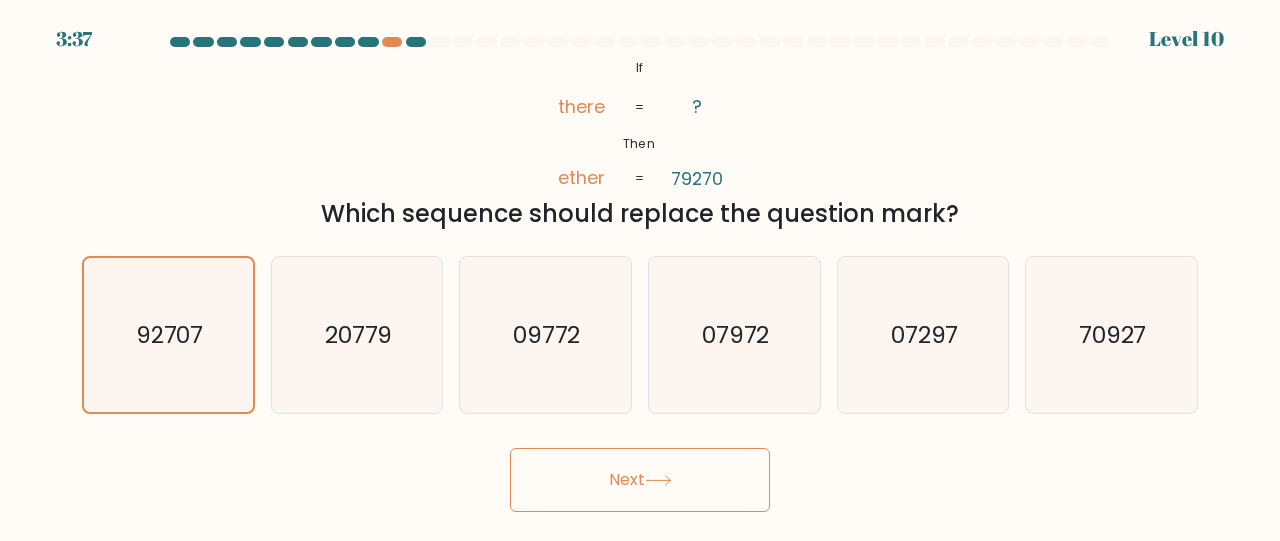 click on "Next" at bounding box center [640, 480] 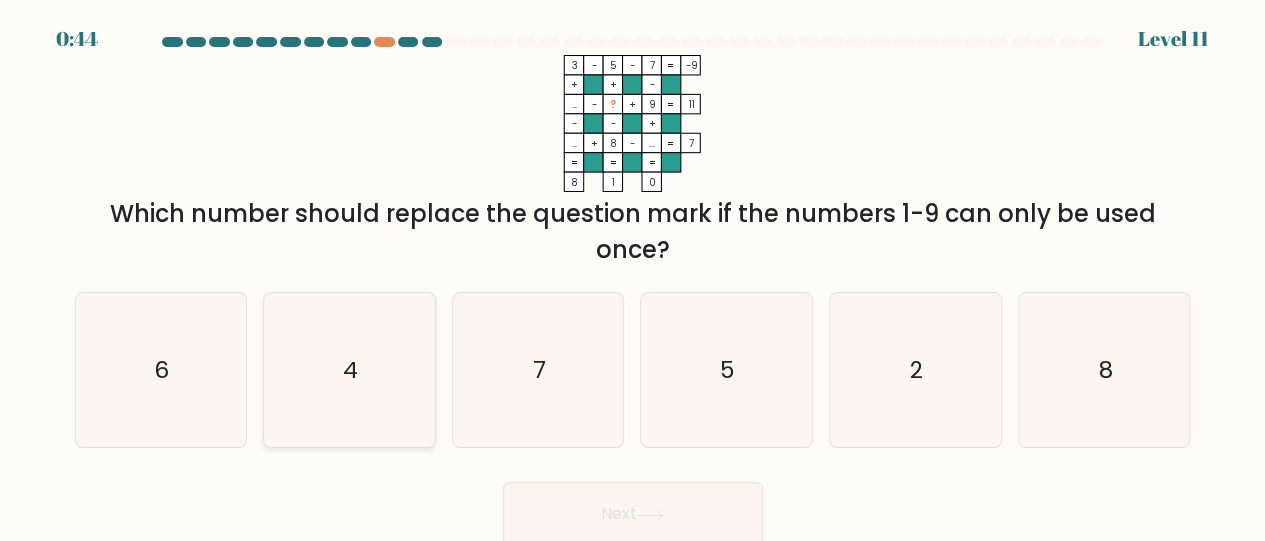 click on "4" 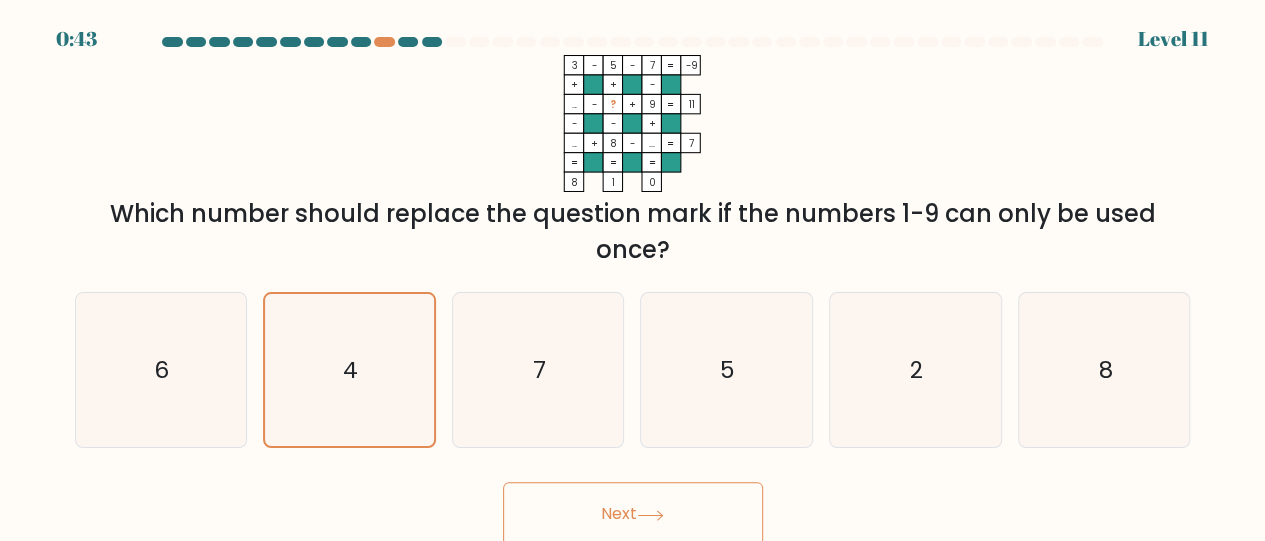 click on "Next" at bounding box center [633, 514] 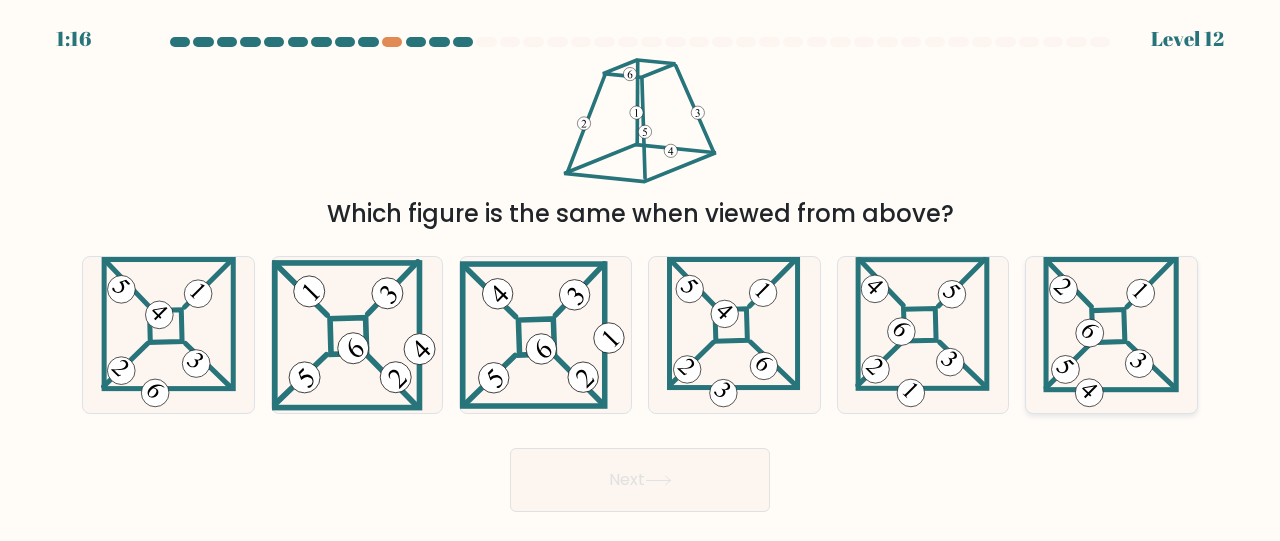 click 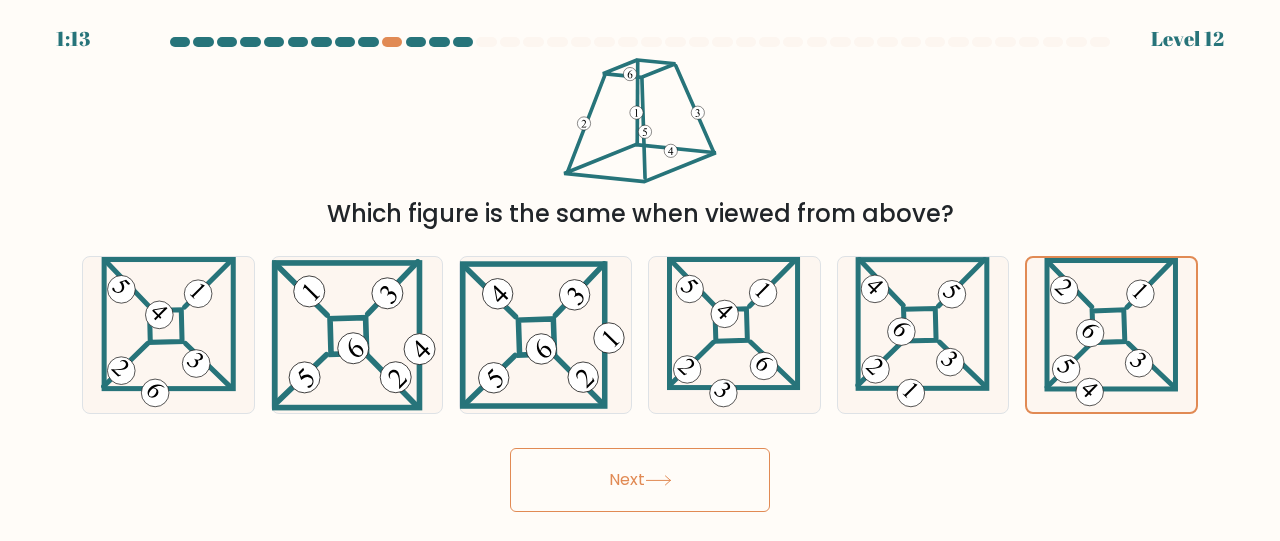 click on "Next" at bounding box center [640, 480] 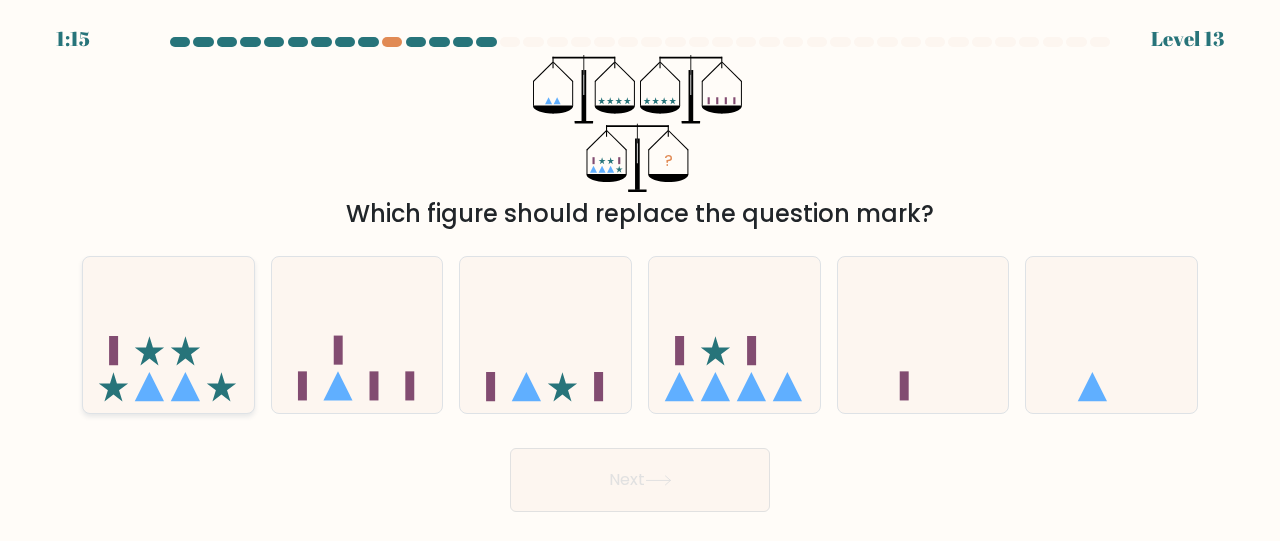 click 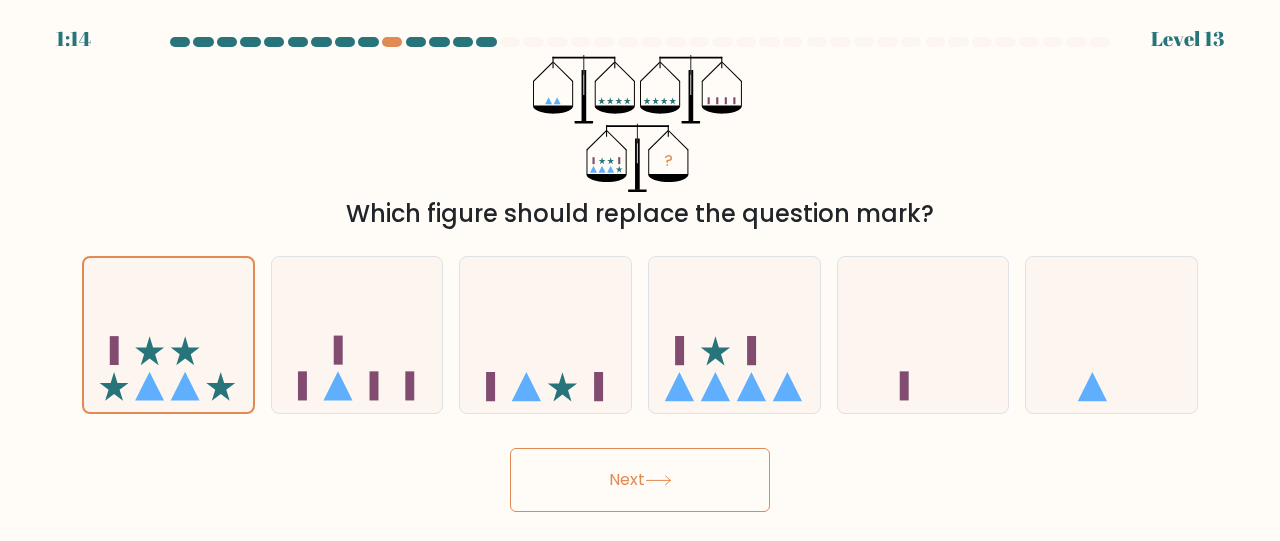 click on "Next" at bounding box center (640, 480) 